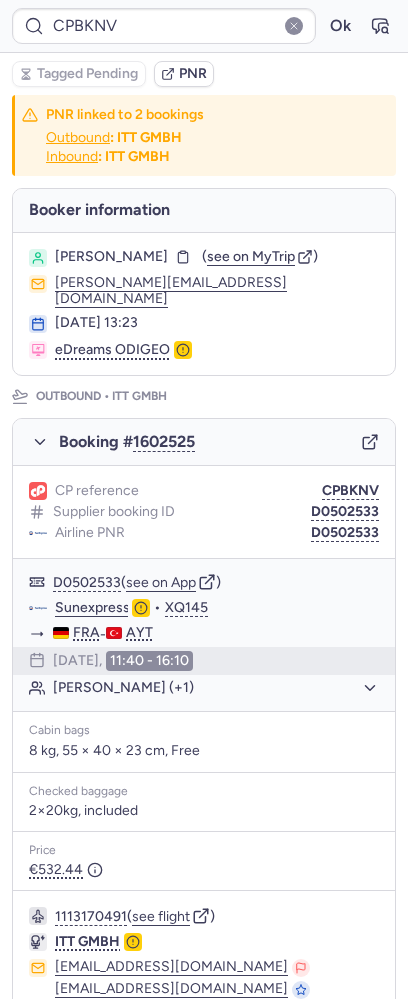 scroll, scrollTop: 0, scrollLeft: 0, axis: both 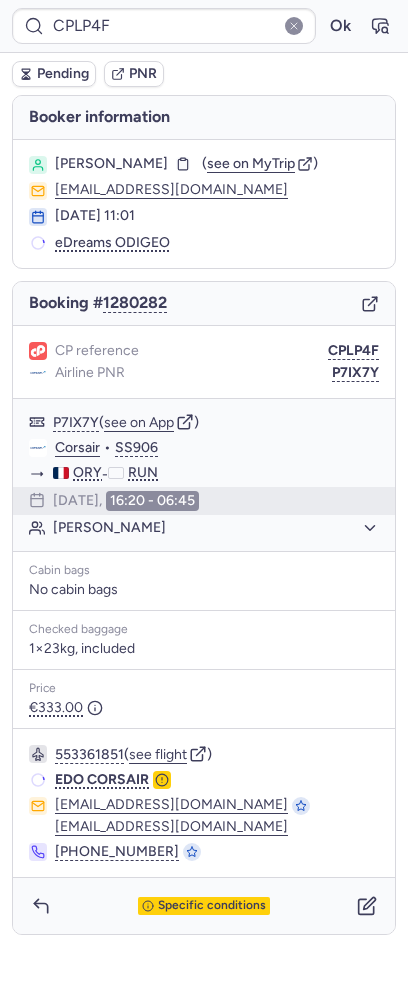 type on "CPL5NC" 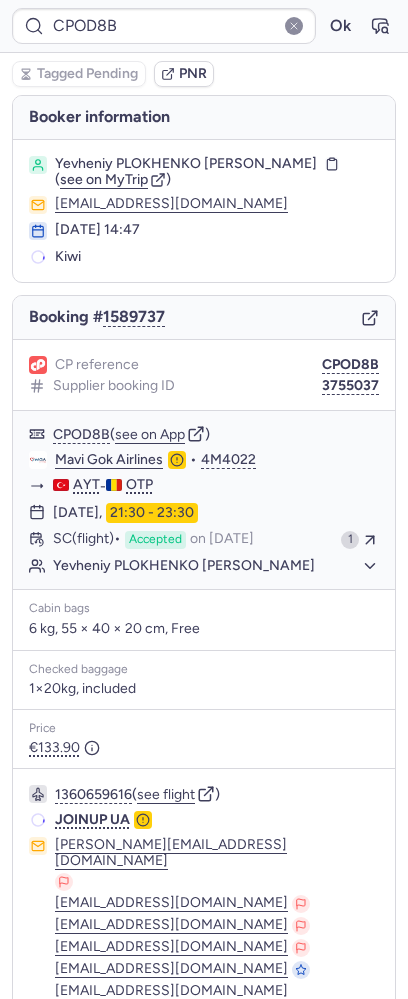 type on "CPFUK4" 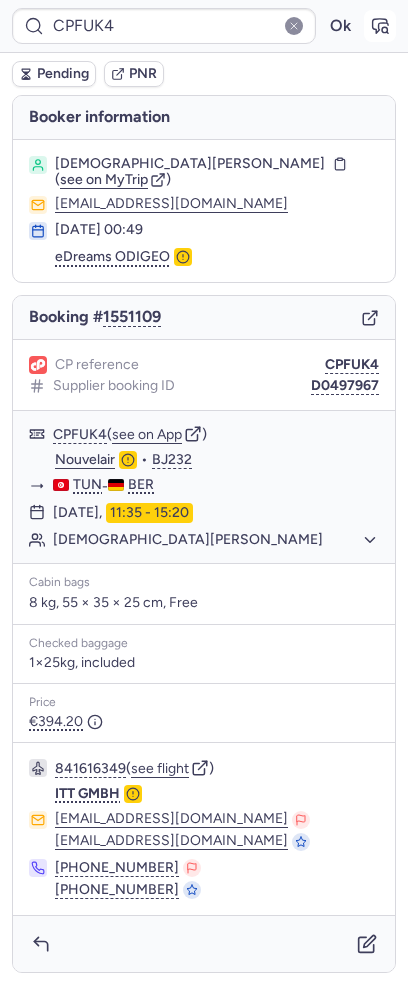 click 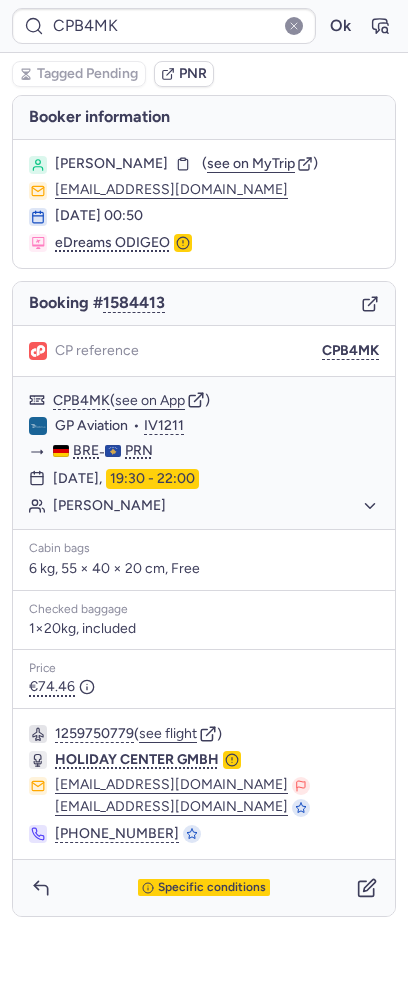 type on "CPLP4F" 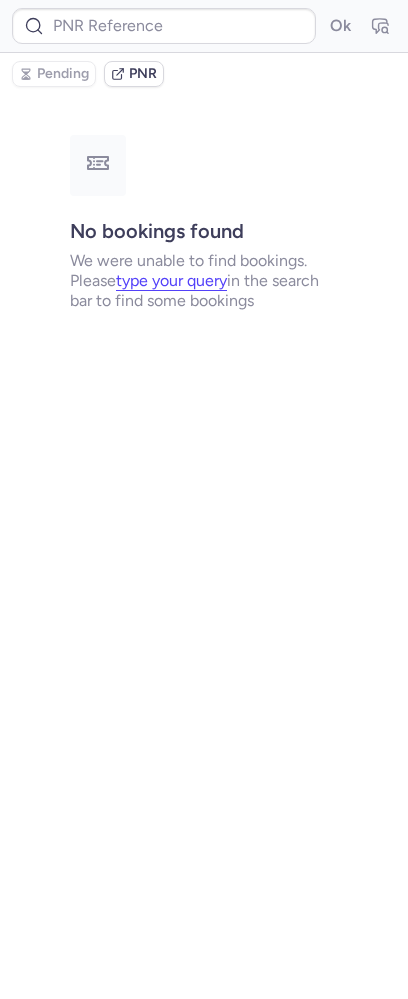 type on "CPCMKE" 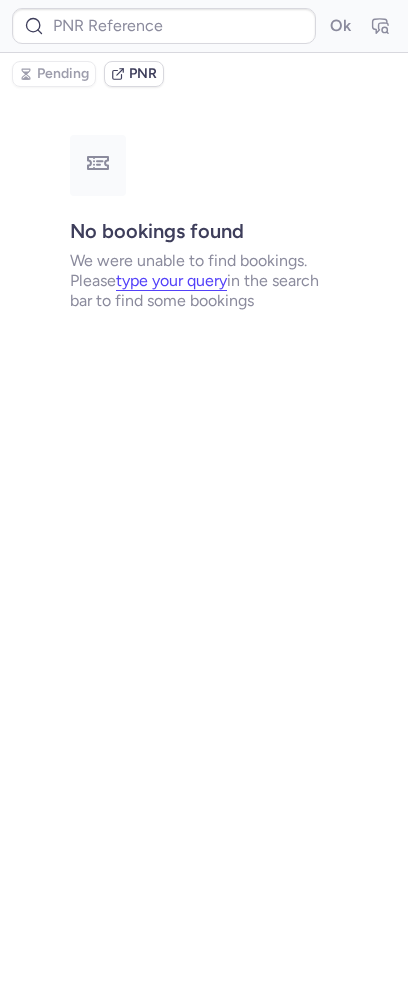 type on "CPYX78" 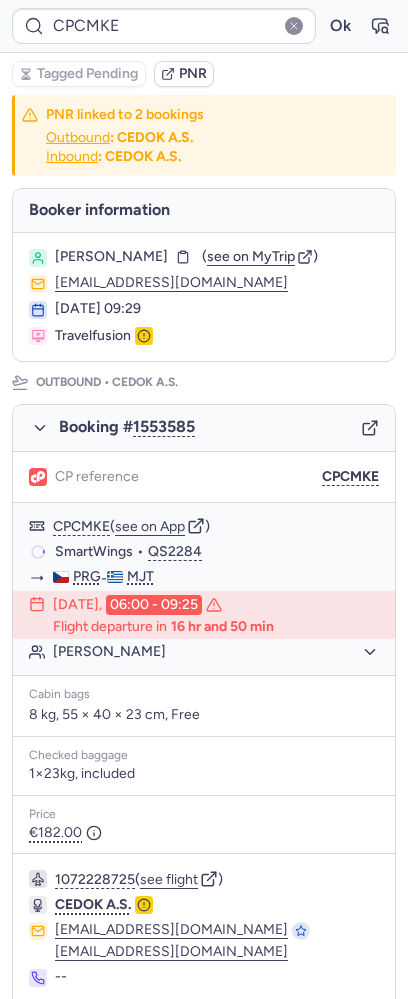type on "CPJHV3" 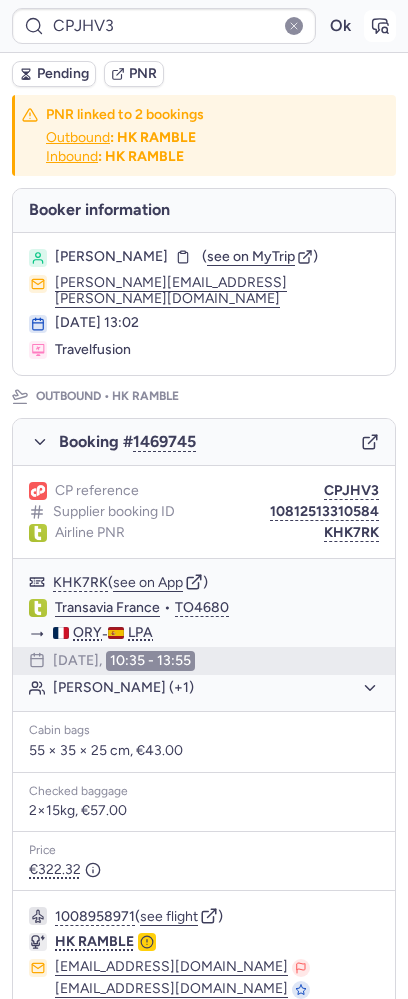 click 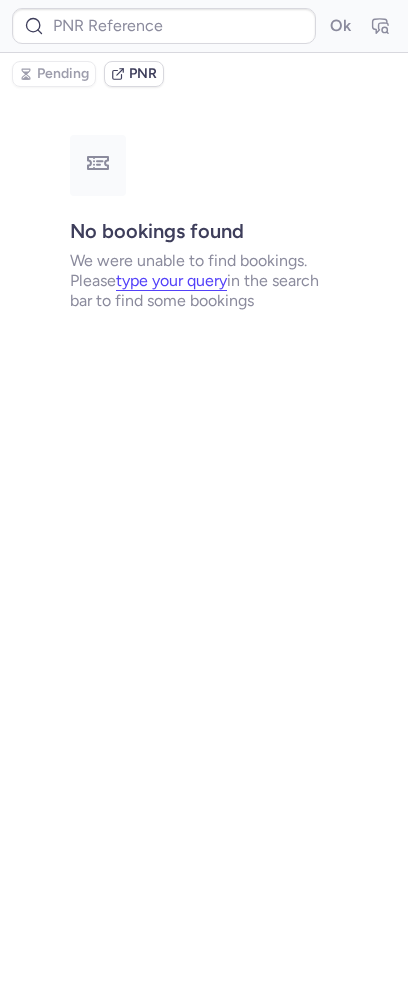 type on "CPJHV3" 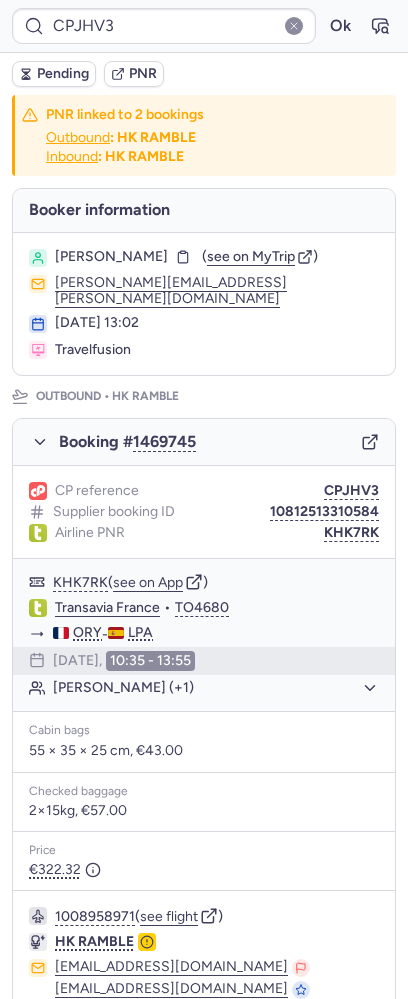 click on "Pending" at bounding box center (63, 74) 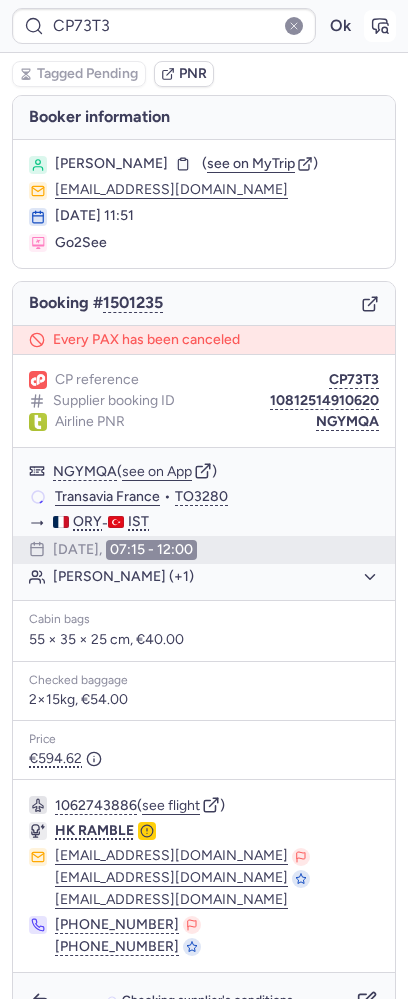 click at bounding box center (380, 26) 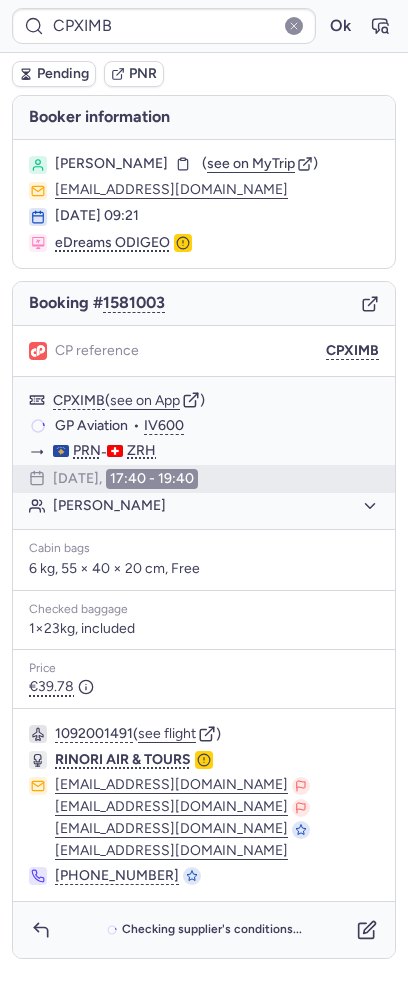 type on "CPLP4F" 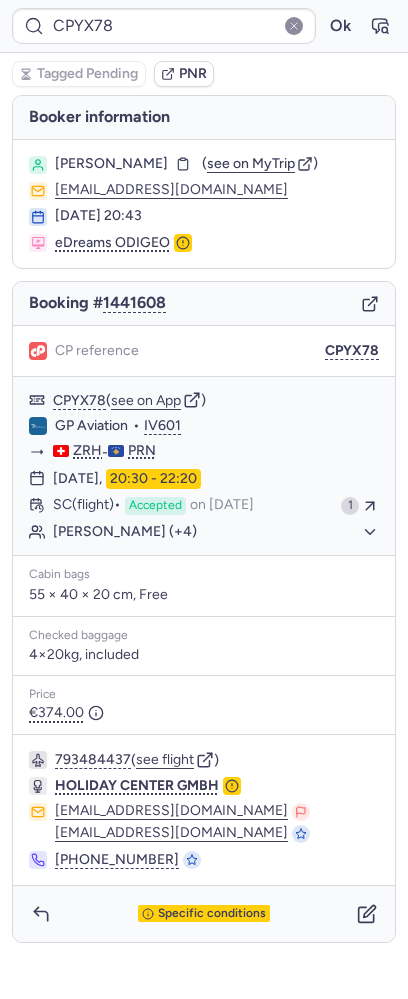 type on "CPLPNG" 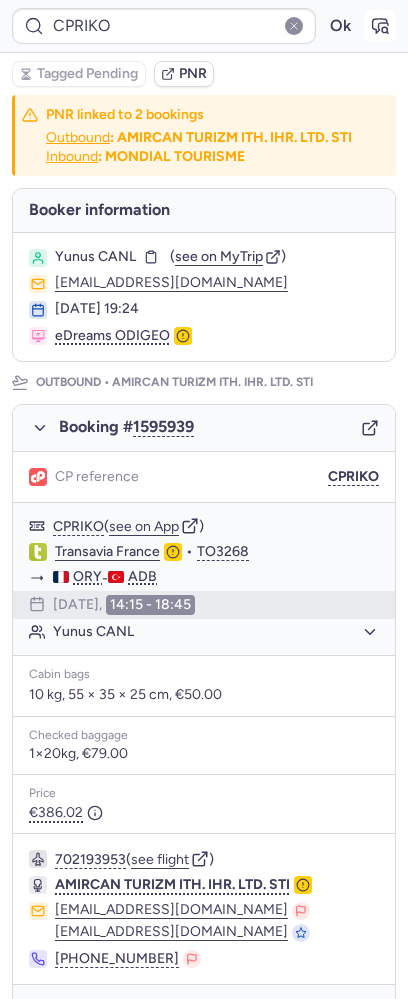 click 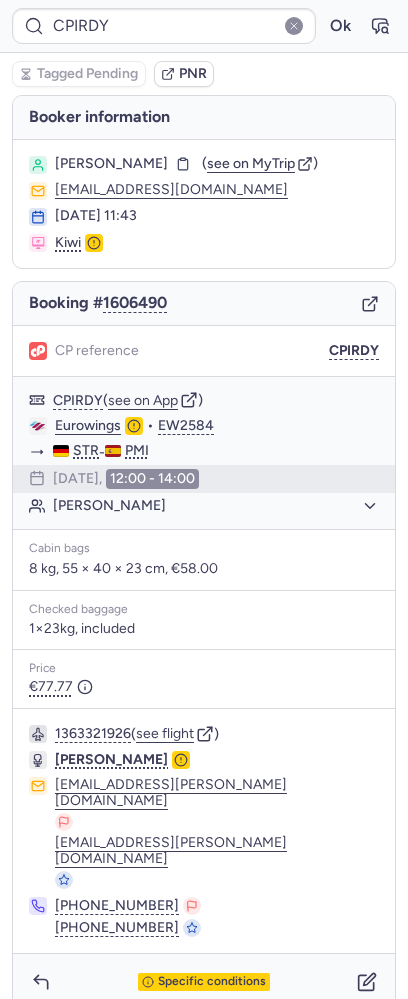 type on "CPTHNB" 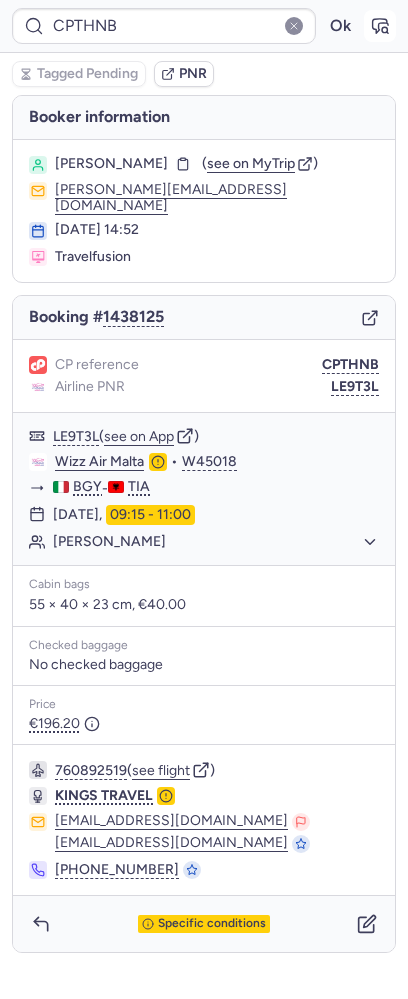 click 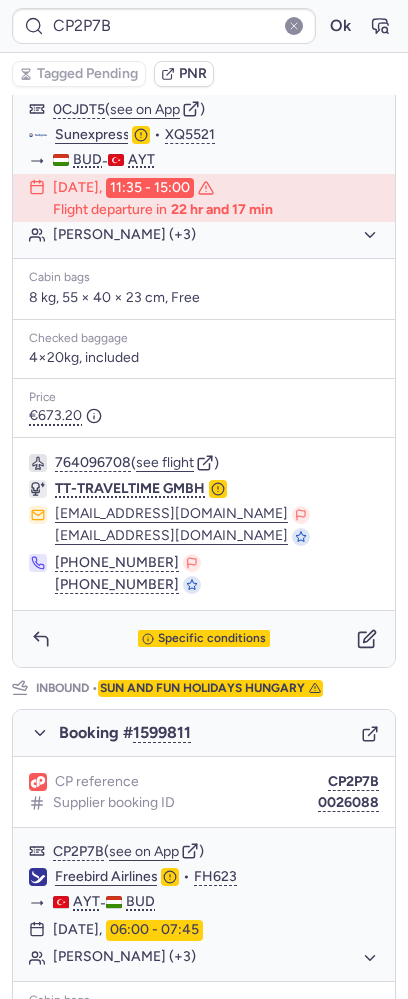 scroll, scrollTop: 0, scrollLeft: 0, axis: both 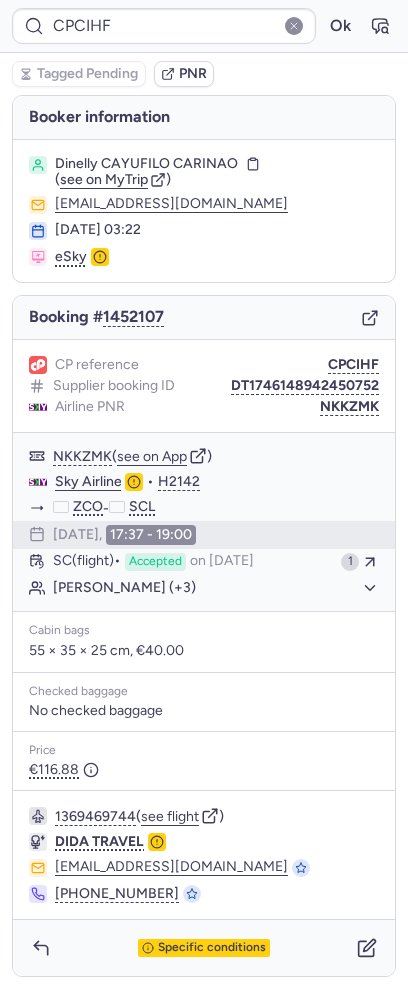 type on "CP9VXW" 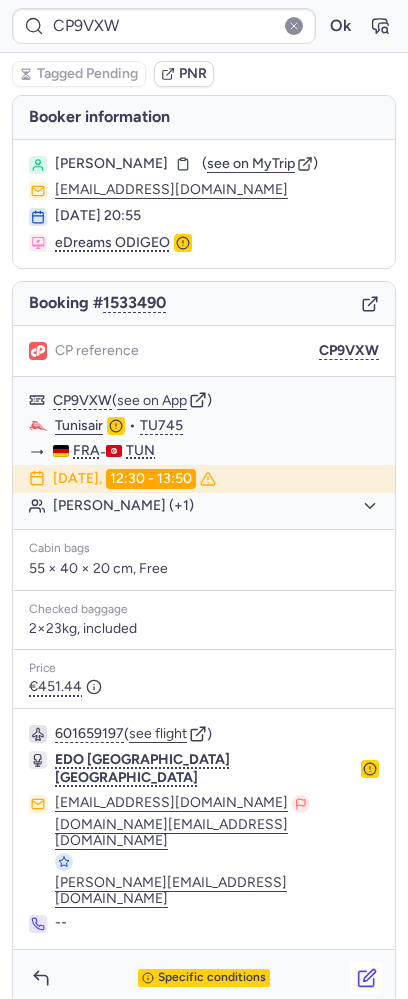 click 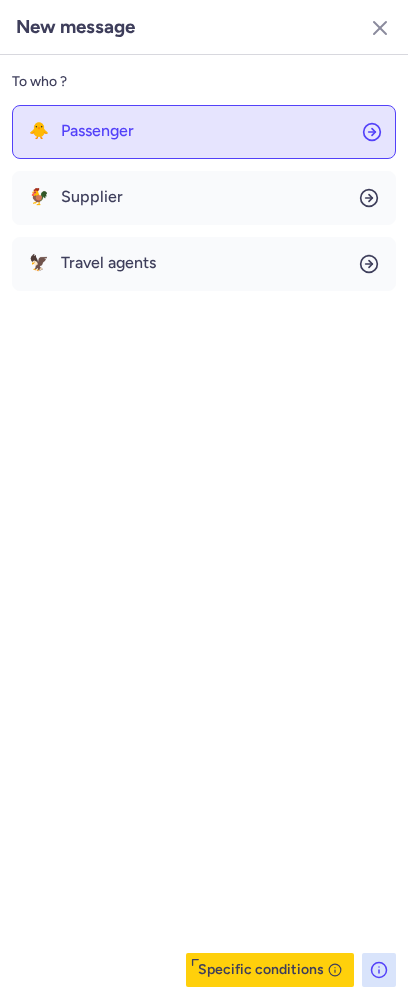 click on "🐥 Passenger" 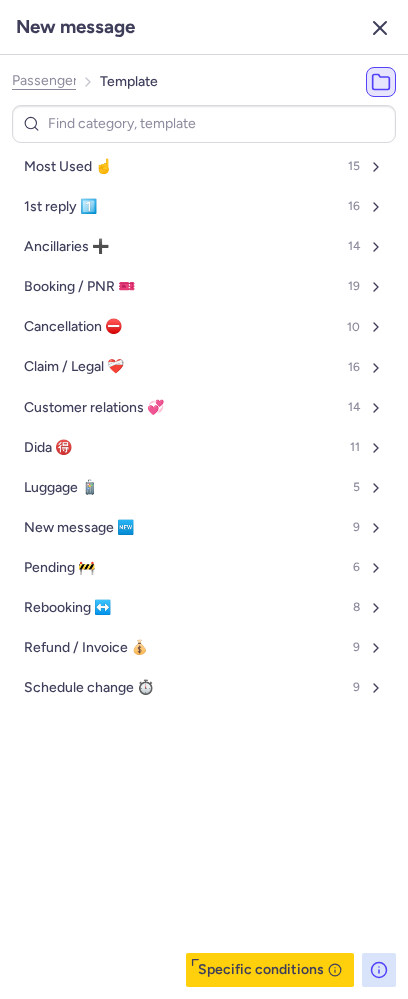 click 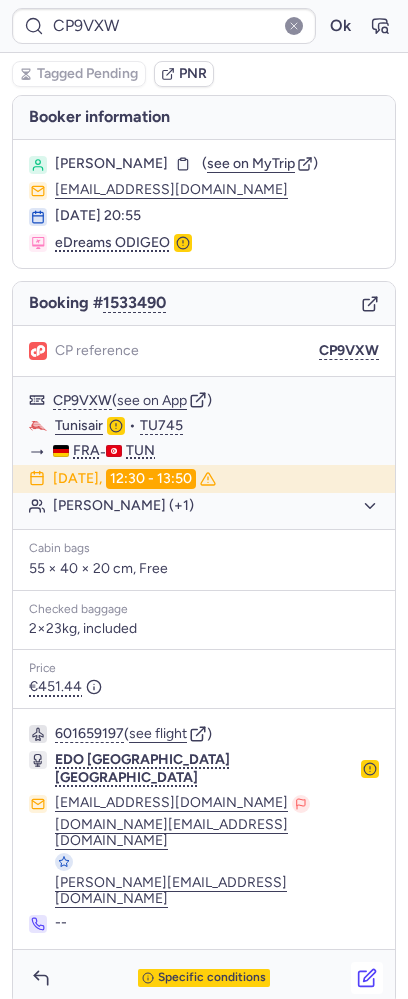 click at bounding box center [367, 978] 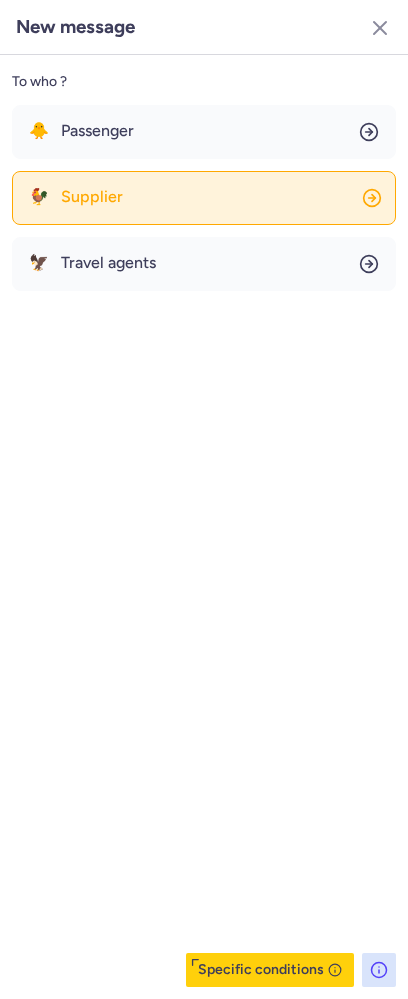 click on "Supplier" at bounding box center (92, 197) 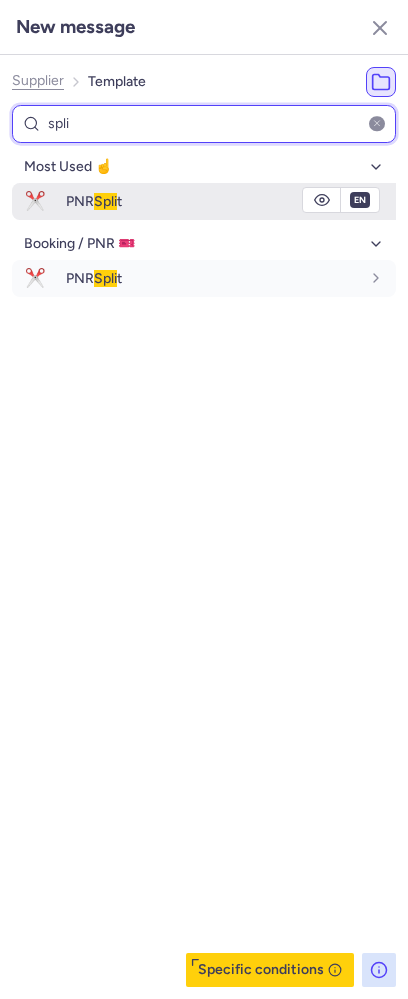 type on "spli" 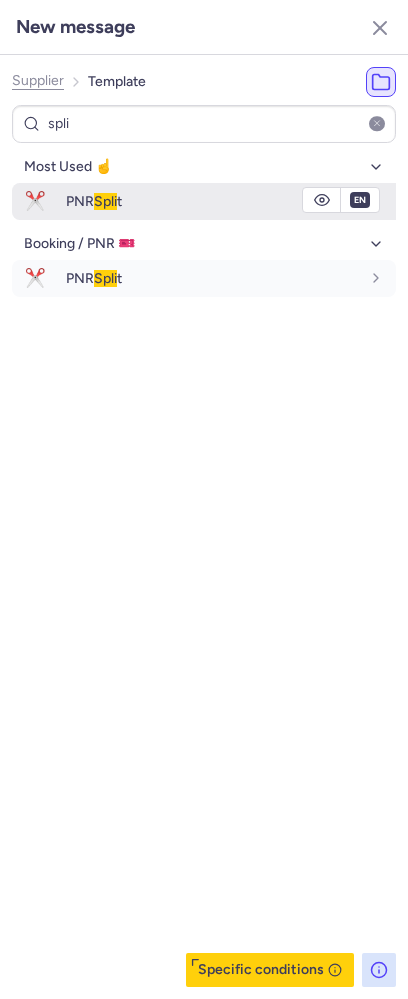 click on "PNR  Spli t" at bounding box center (231, 201) 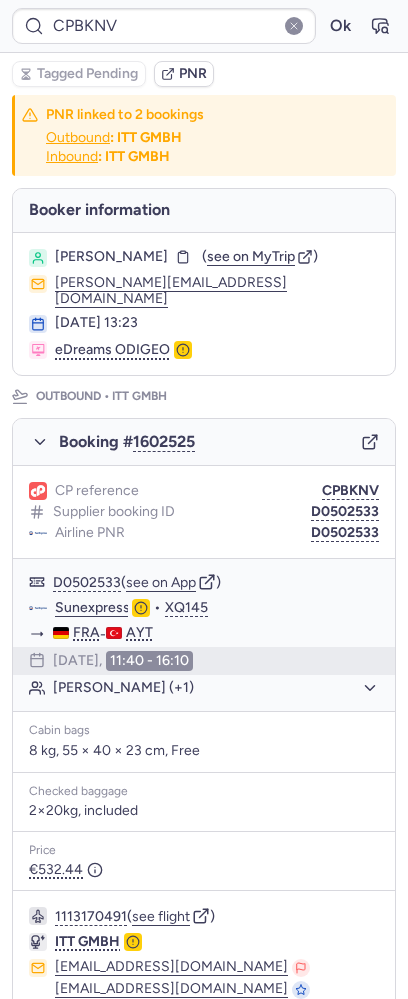type on "CPXIMB" 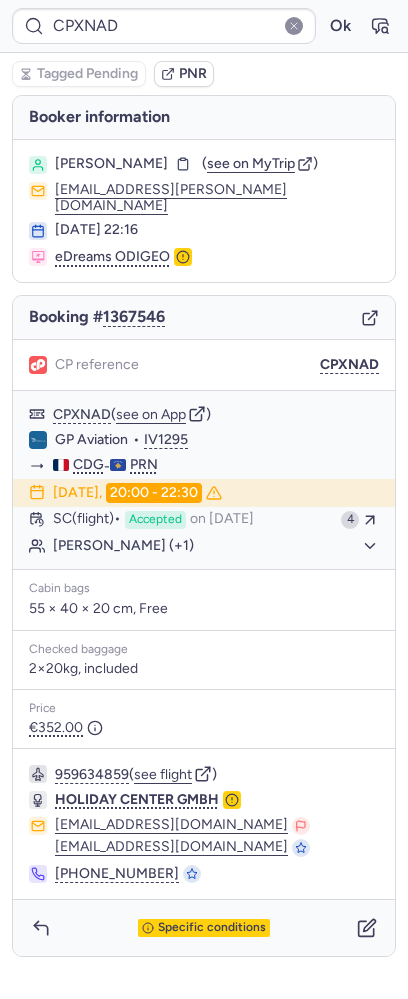 type on "CPXIMB" 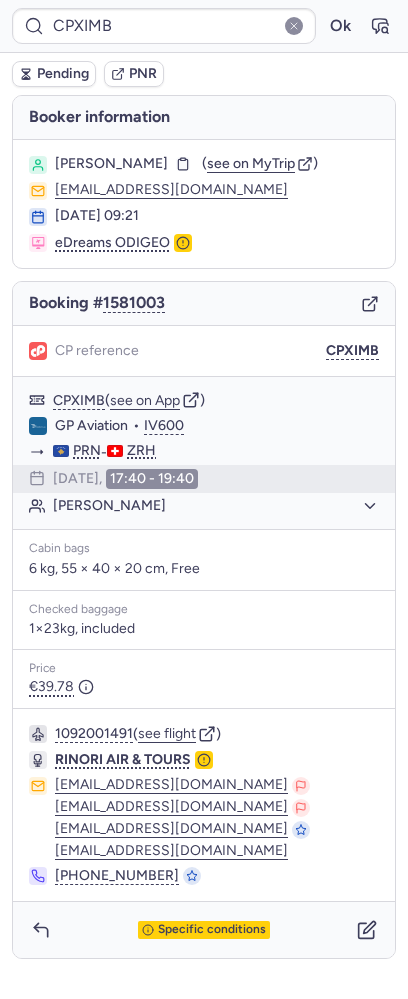 type on "CPJCHY" 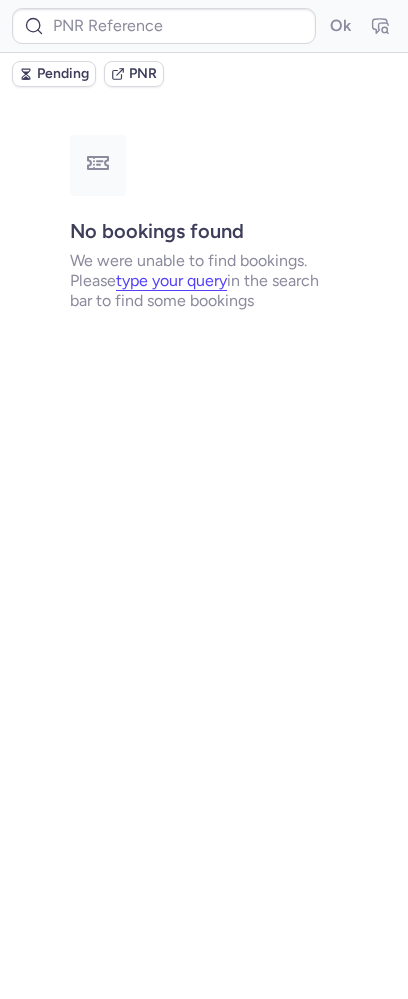 type on "CPLP4F" 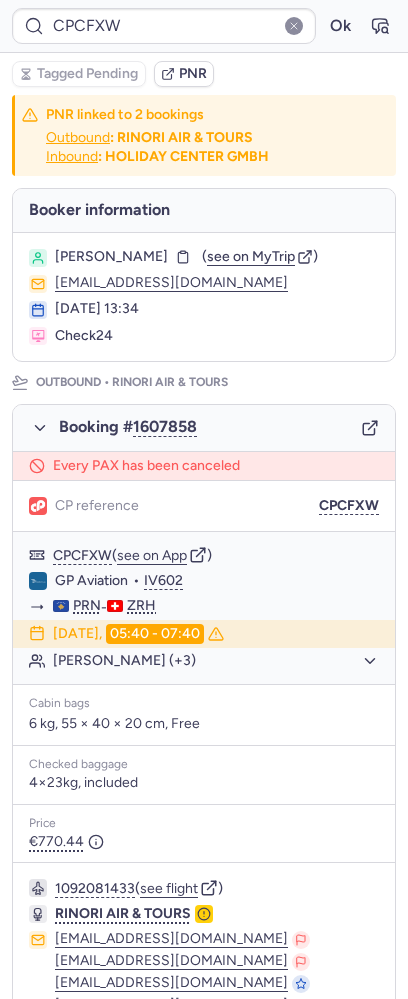 type on "CPJCHY" 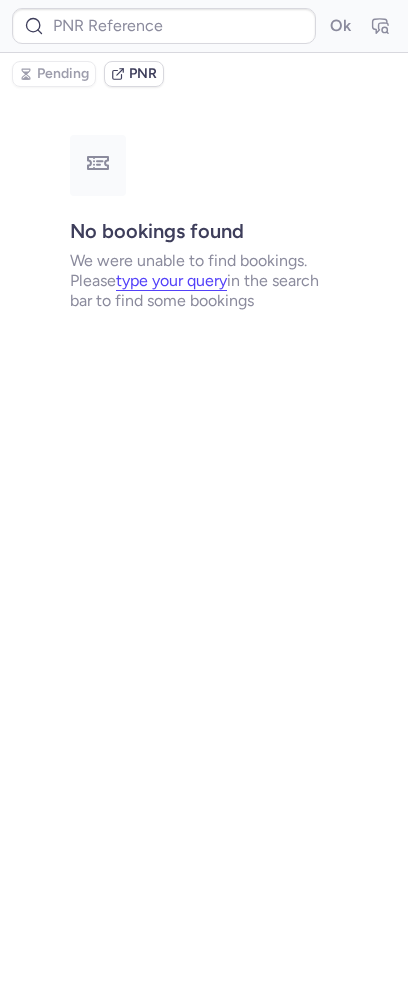 type on "CPLP4F" 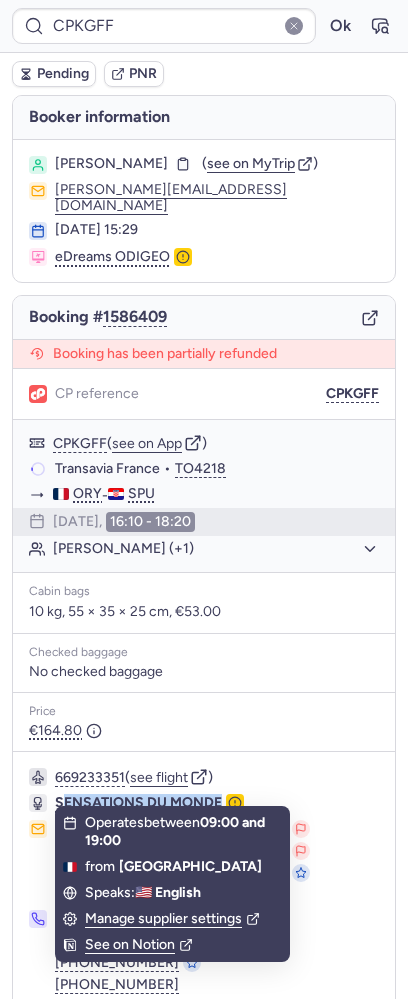 copy on "ENSATIONS DU MONDE" 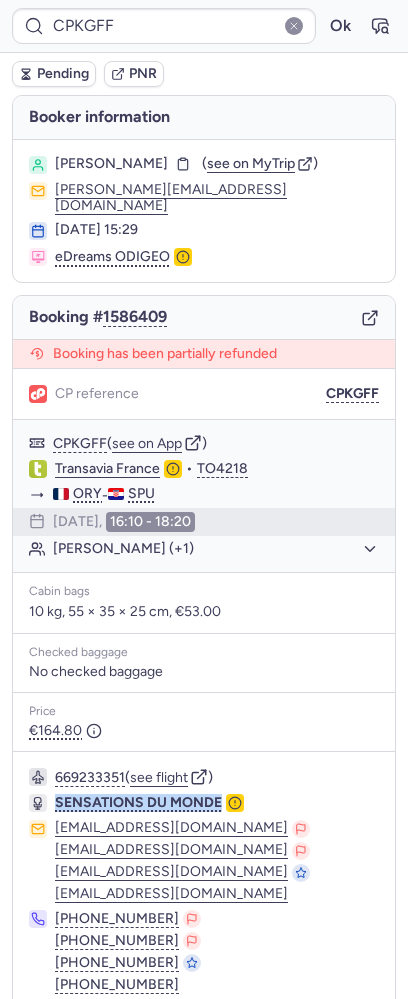 drag, startPoint x: 242, startPoint y: 800, endPoint x: 47, endPoint y: 789, distance: 195.31001 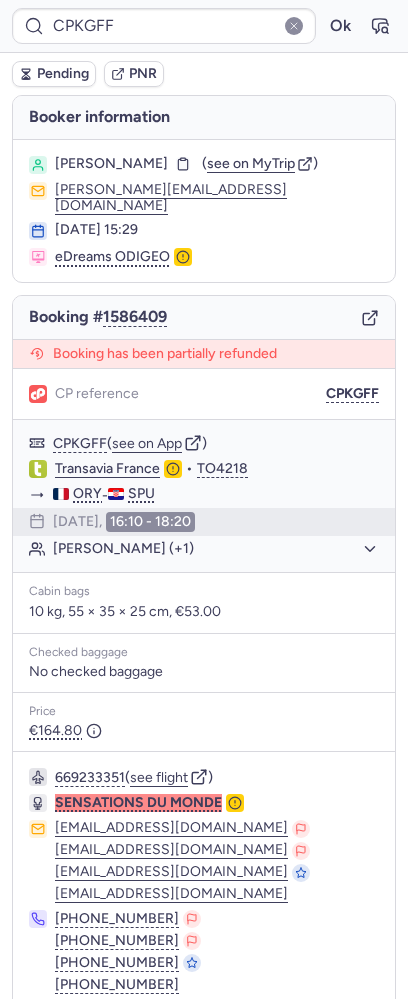 type on "7363540" 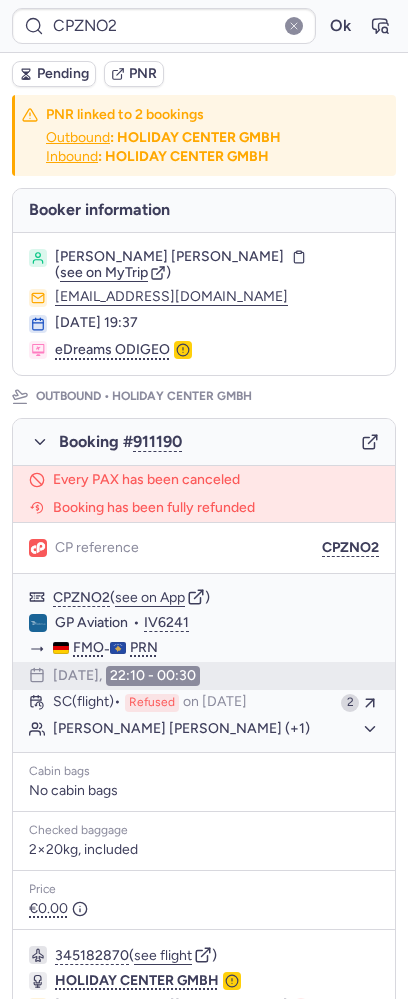 type on "7363540" 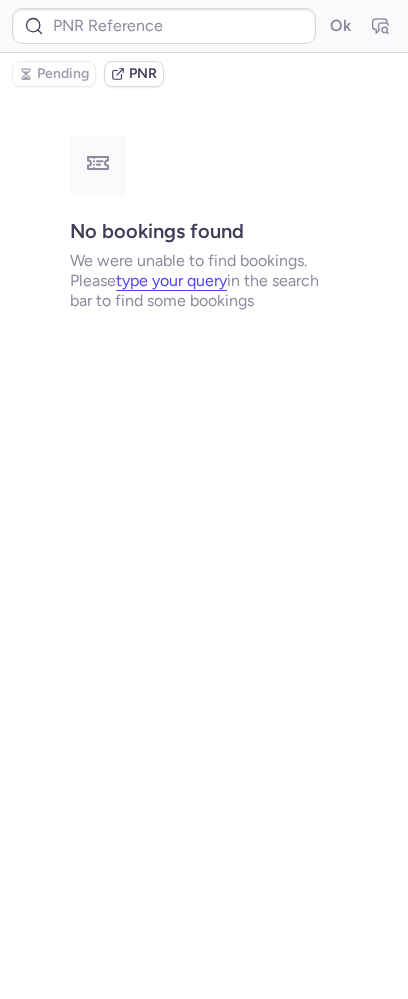 type on "CPANCE" 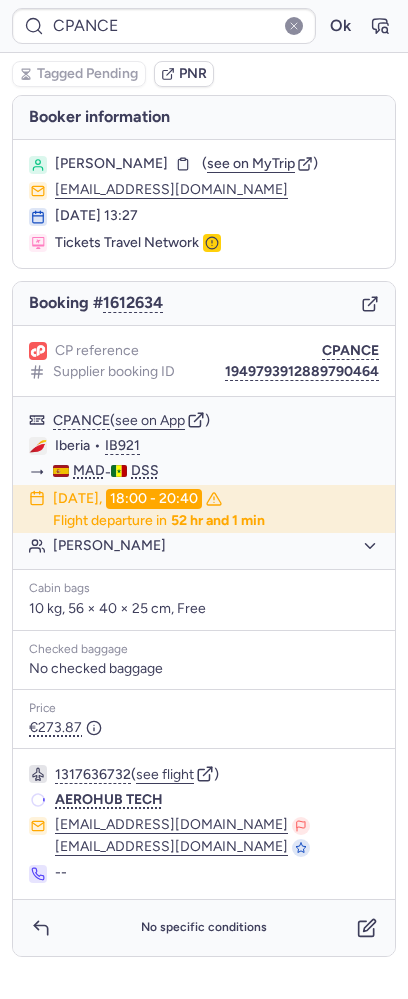 type on "CPIRDY" 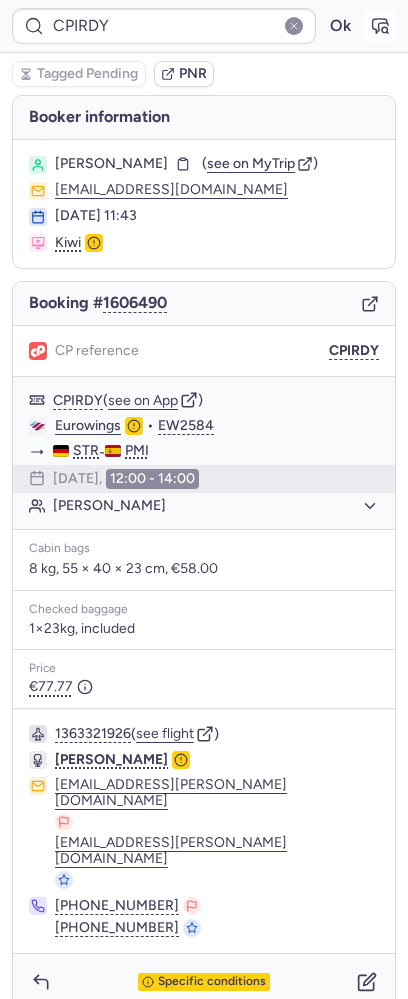 click 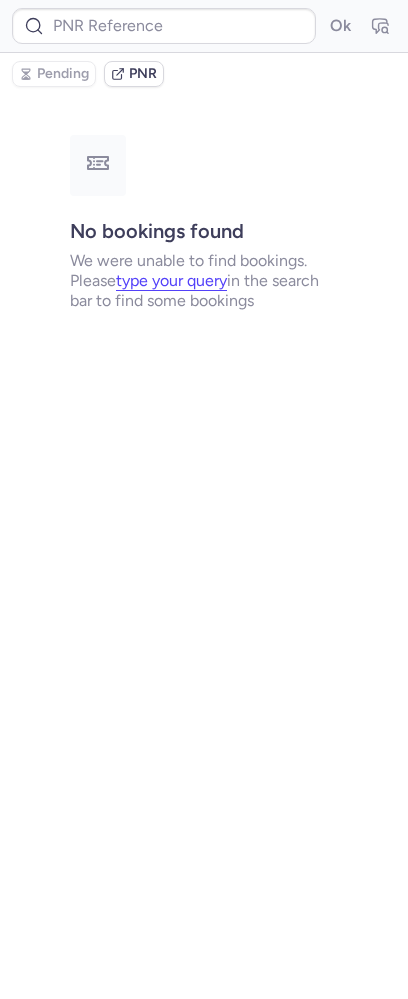 type on "CPANCE" 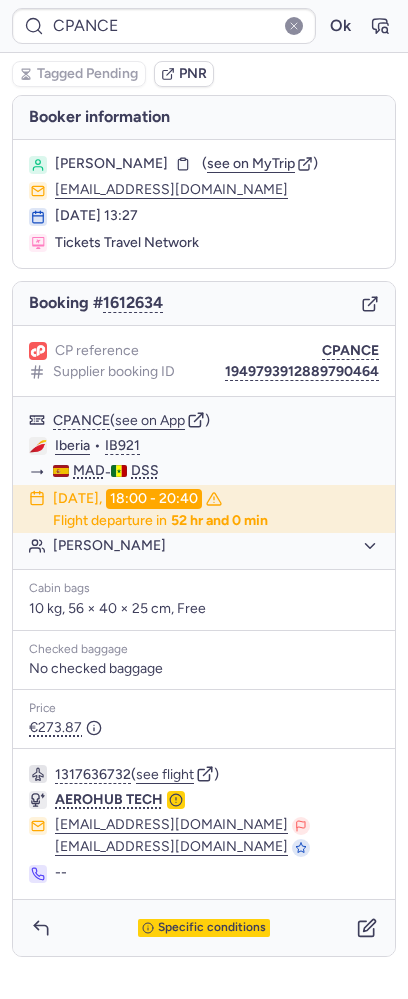 type on "CPKGFF" 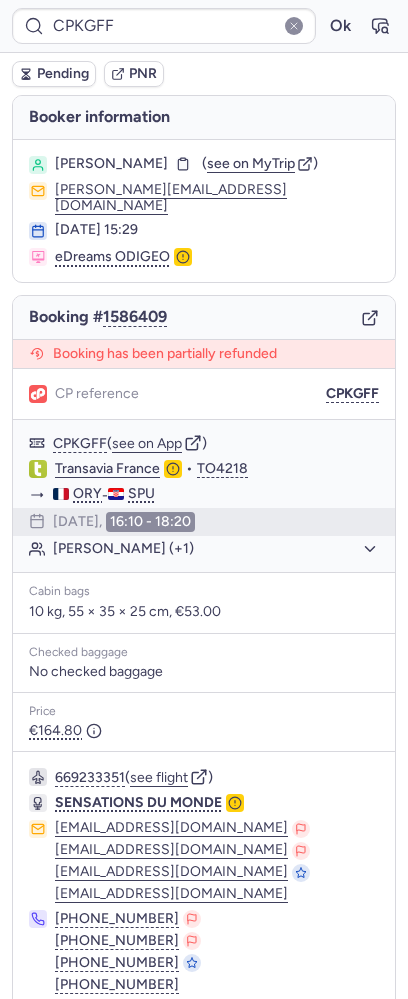 scroll, scrollTop: 67, scrollLeft: 0, axis: vertical 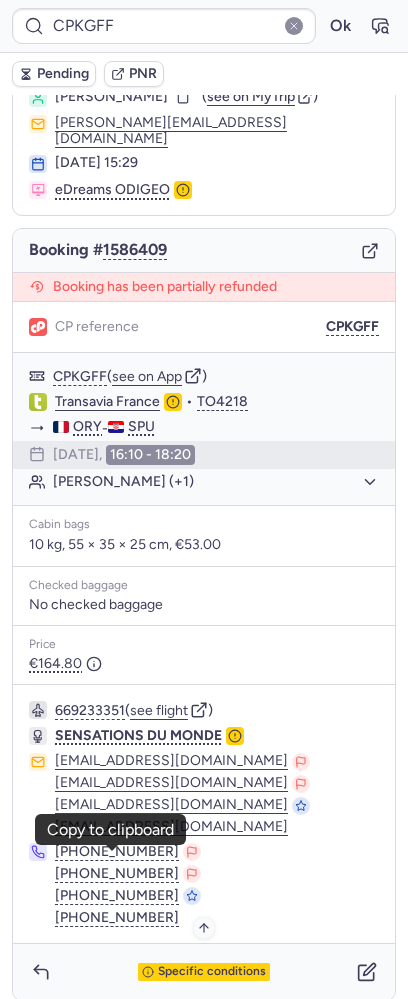 click on "Specific conditions" at bounding box center [212, 972] 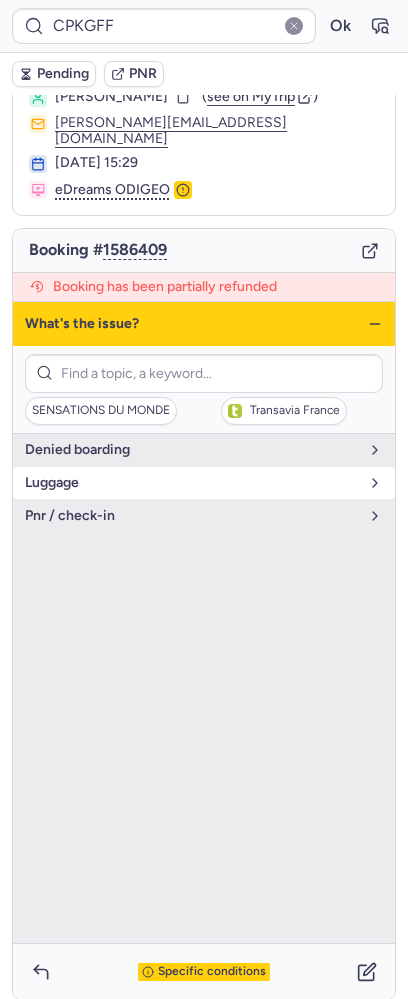 click on "luggage" at bounding box center [204, 483] 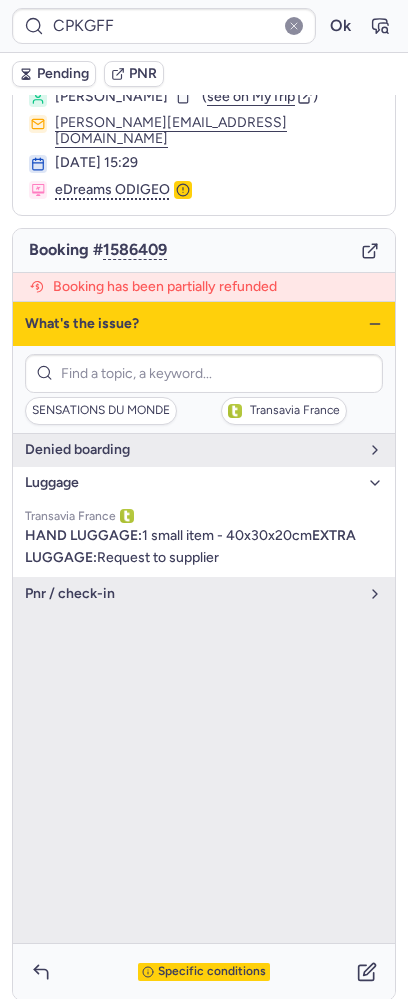 click 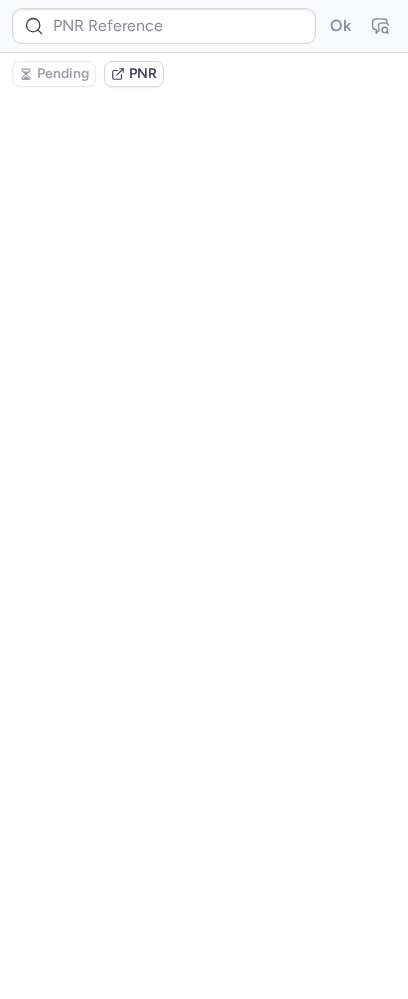 scroll, scrollTop: 0, scrollLeft: 0, axis: both 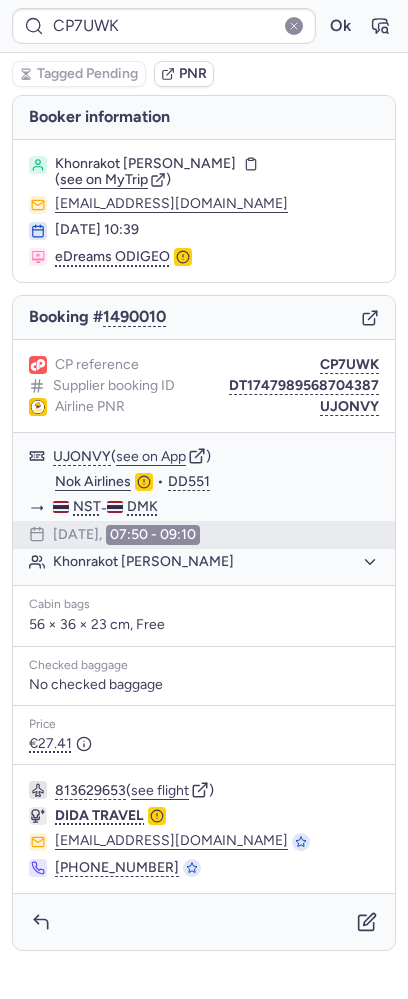type on "CPEICW" 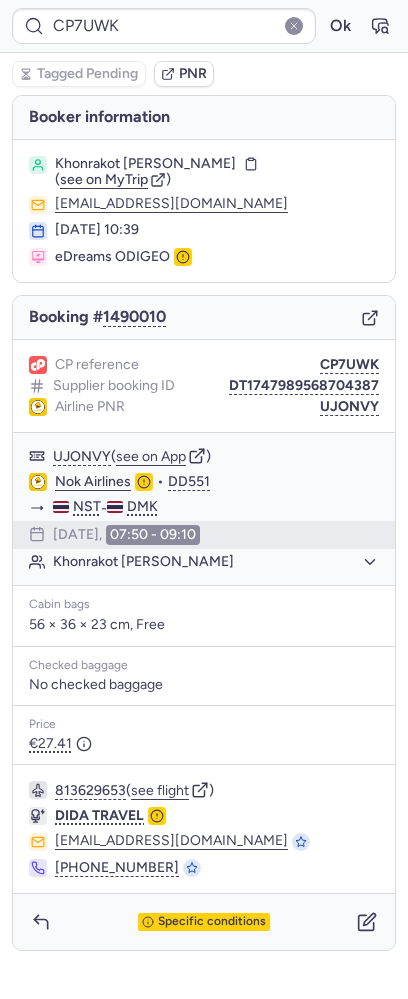 type on "7363540" 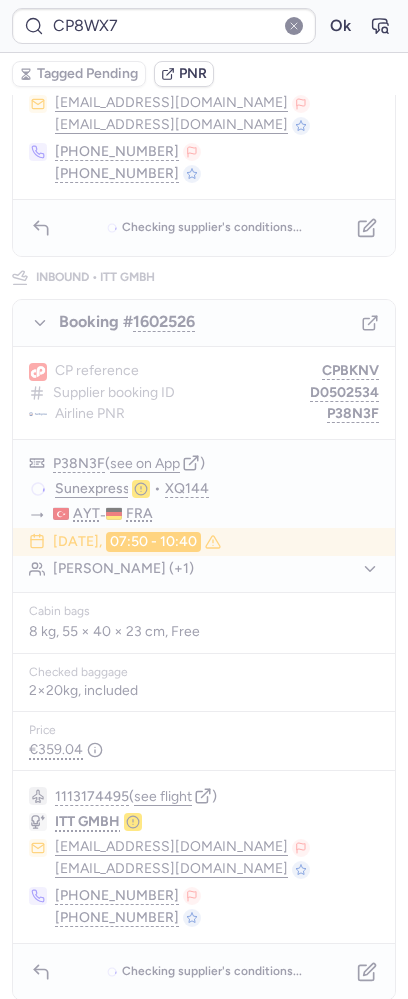 scroll, scrollTop: 0, scrollLeft: 0, axis: both 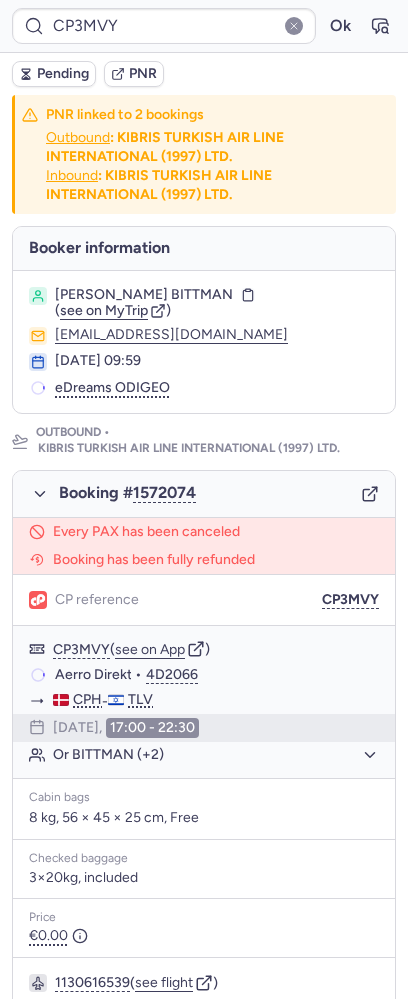 type on "CPQQE5" 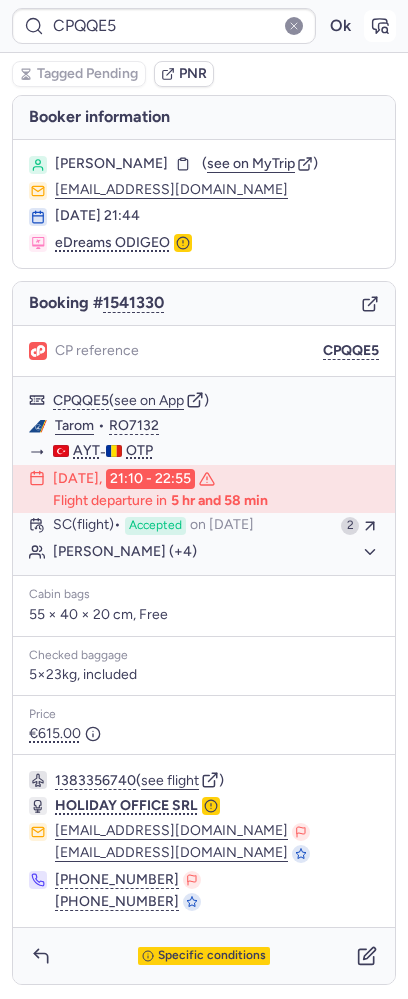 click at bounding box center [380, 26] 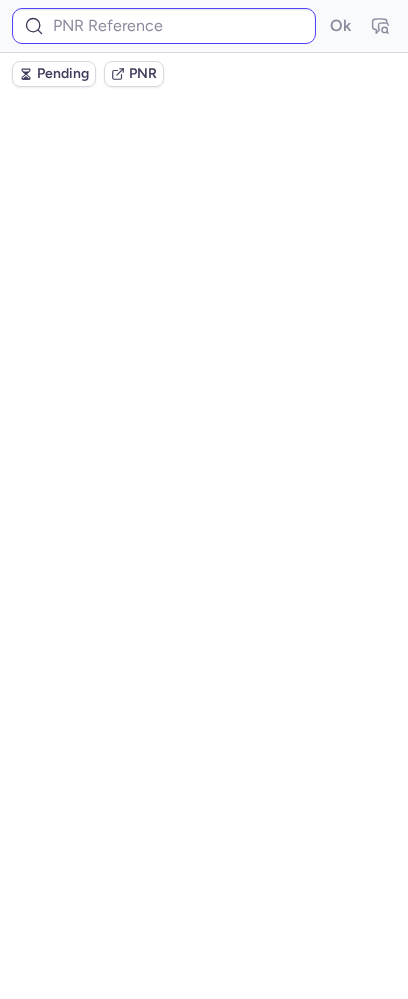 type on "CPQQE5" 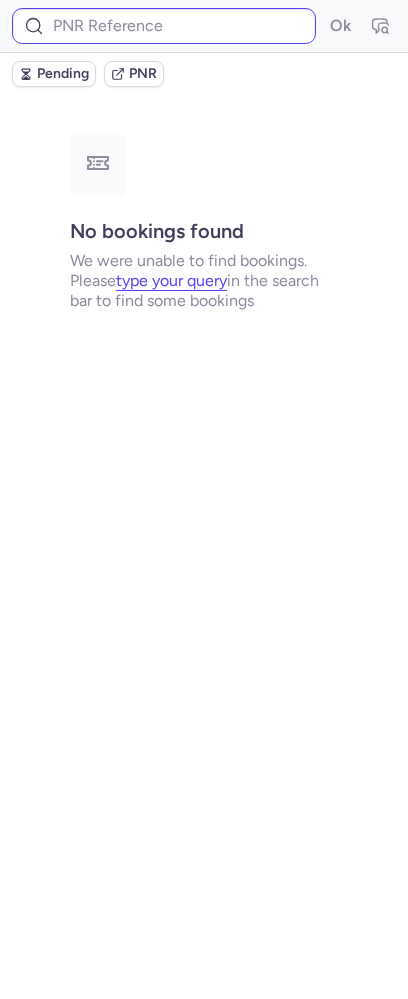 type on "CPQQE5" 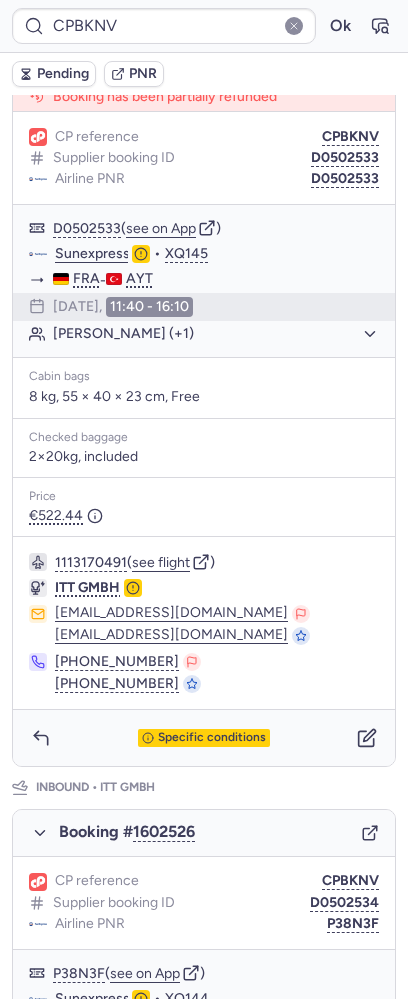 scroll, scrollTop: 334, scrollLeft: 0, axis: vertical 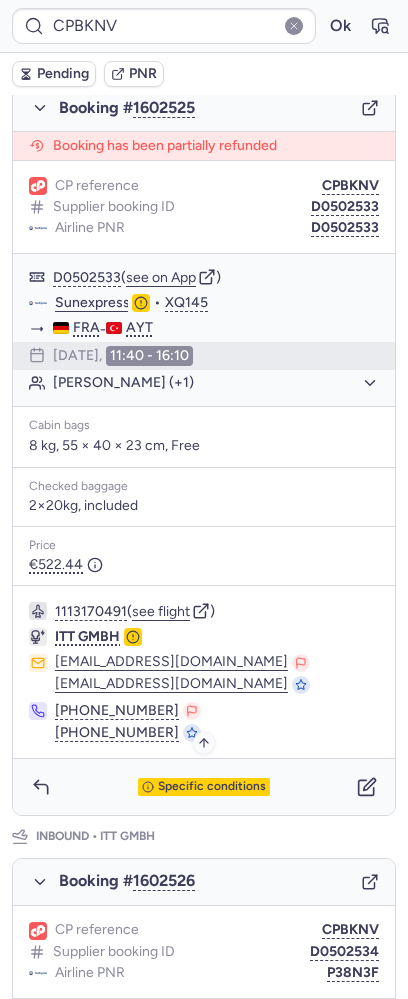 click on "Specific conditions" at bounding box center [212, 787] 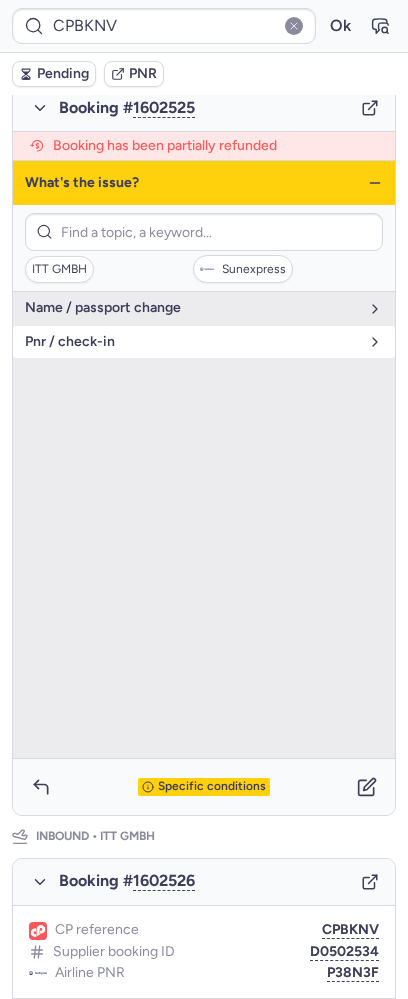 click on "pnr / check-in" at bounding box center (204, 342) 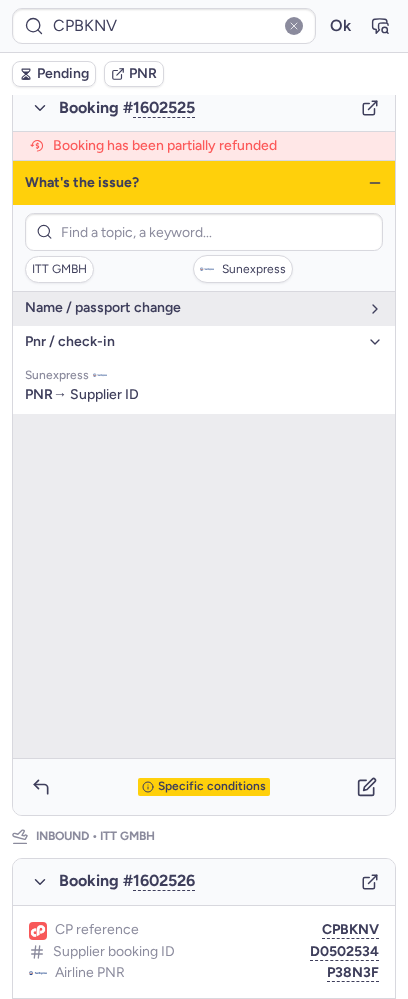 click 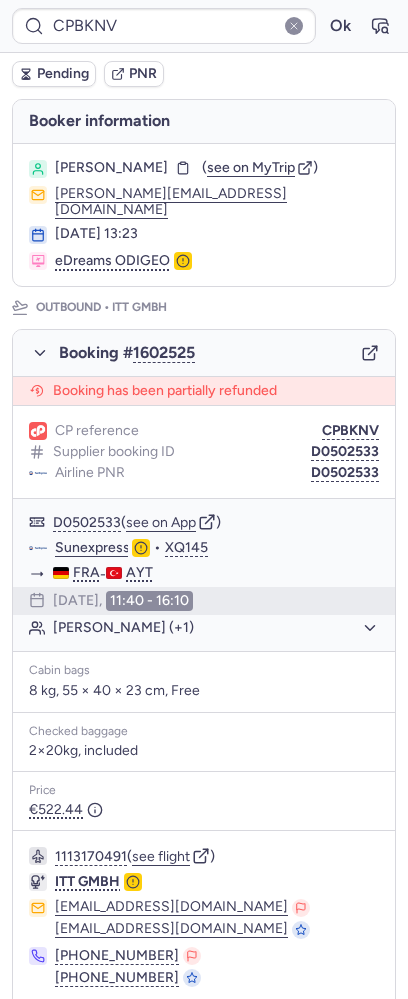 scroll, scrollTop: 0, scrollLeft: 0, axis: both 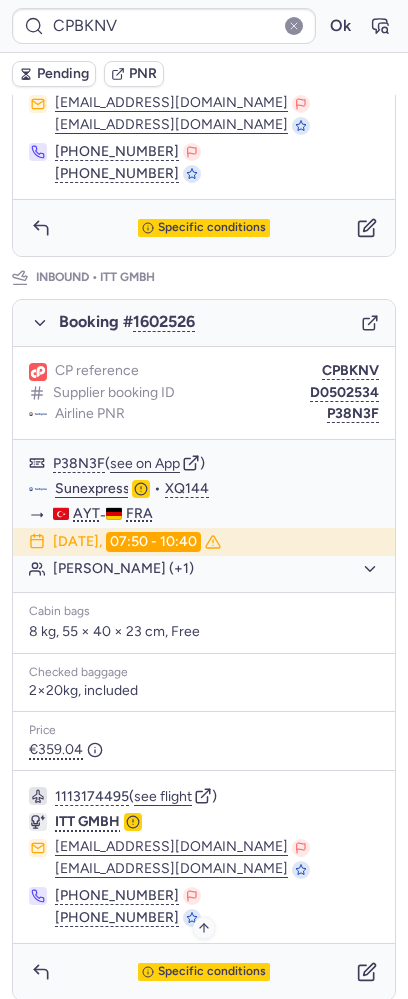 click on "Specific conditions" at bounding box center (204, 972) 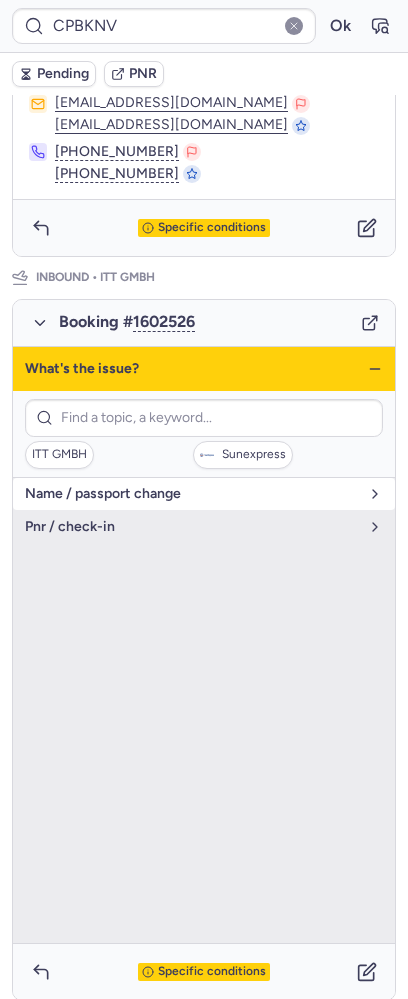 click on "name / passport change" at bounding box center (192, 494) 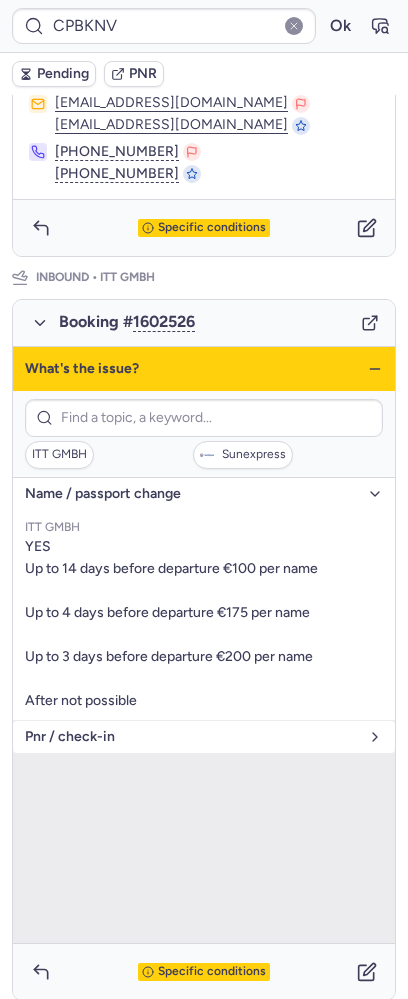 click on "pnr / check-in" at bounding box center [192, 737] 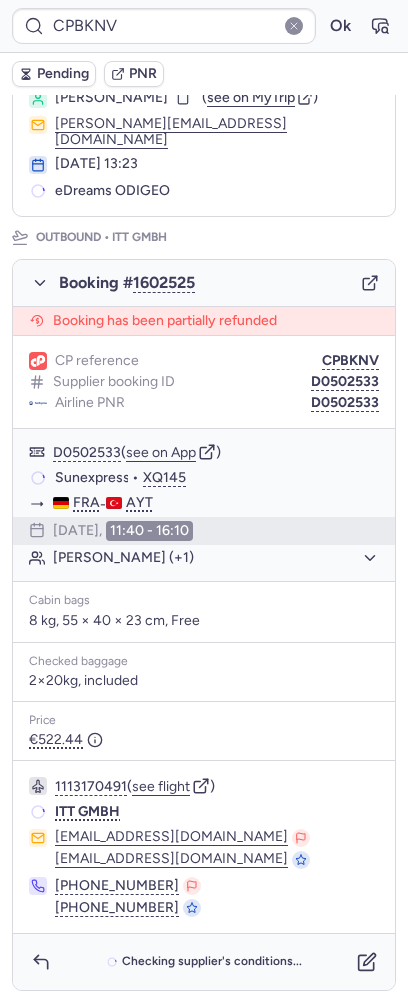 scroll, scrollTop: 119, scrollLeft: 0, axis: vertical 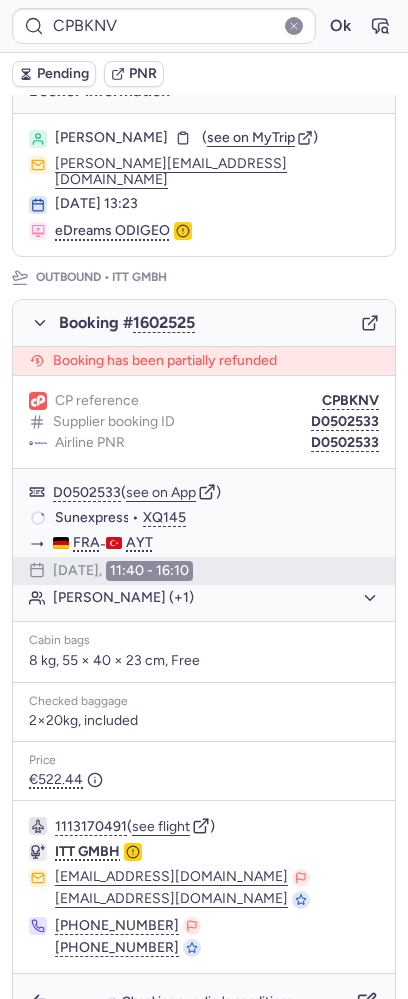 type on "CPQU9B" 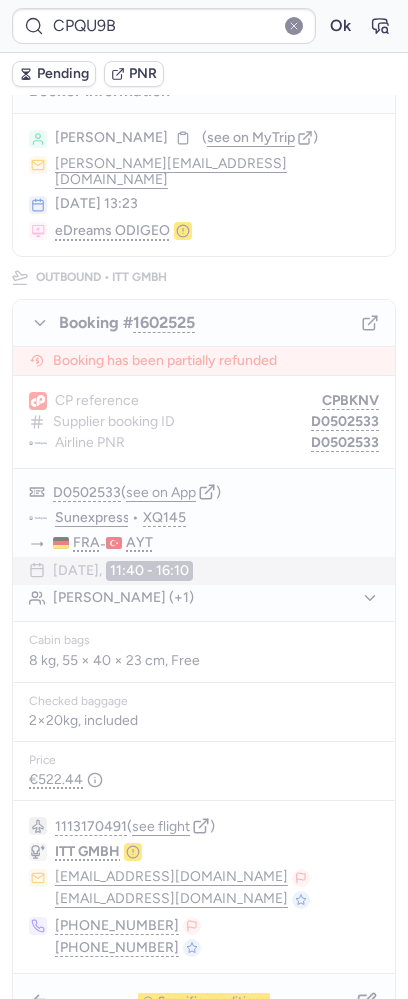 scroll, scrollTop: 0, scrollLeft: 0, axis: both 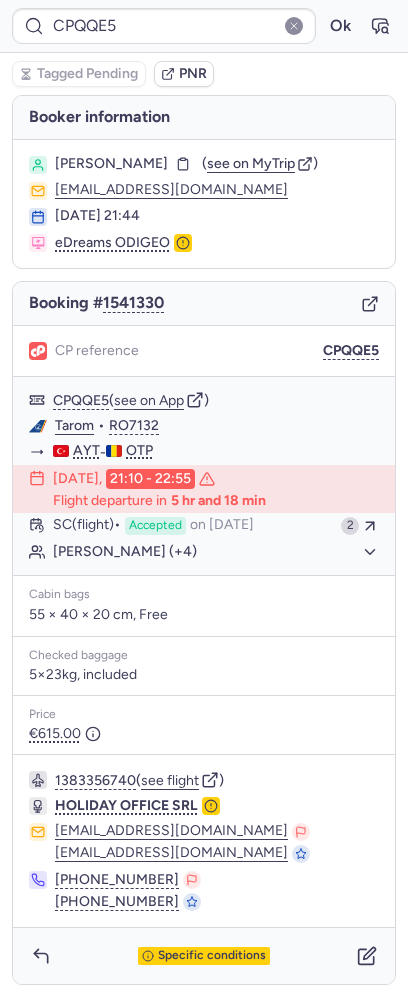 type on "CPBKNV" 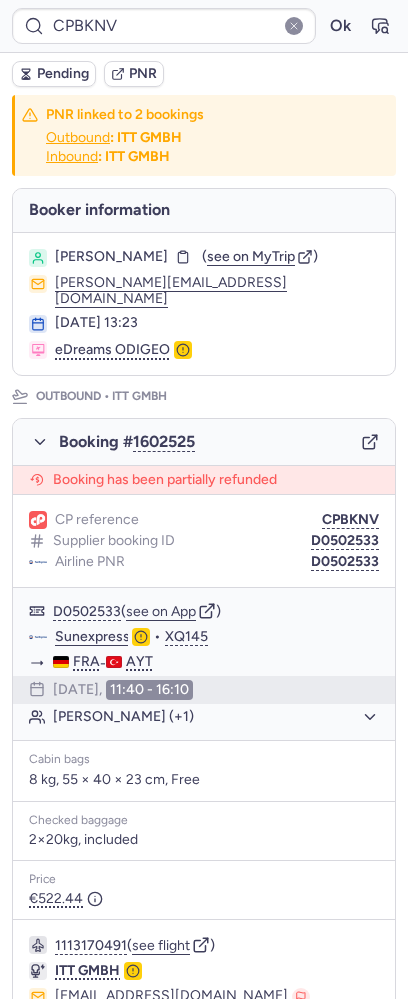 type 